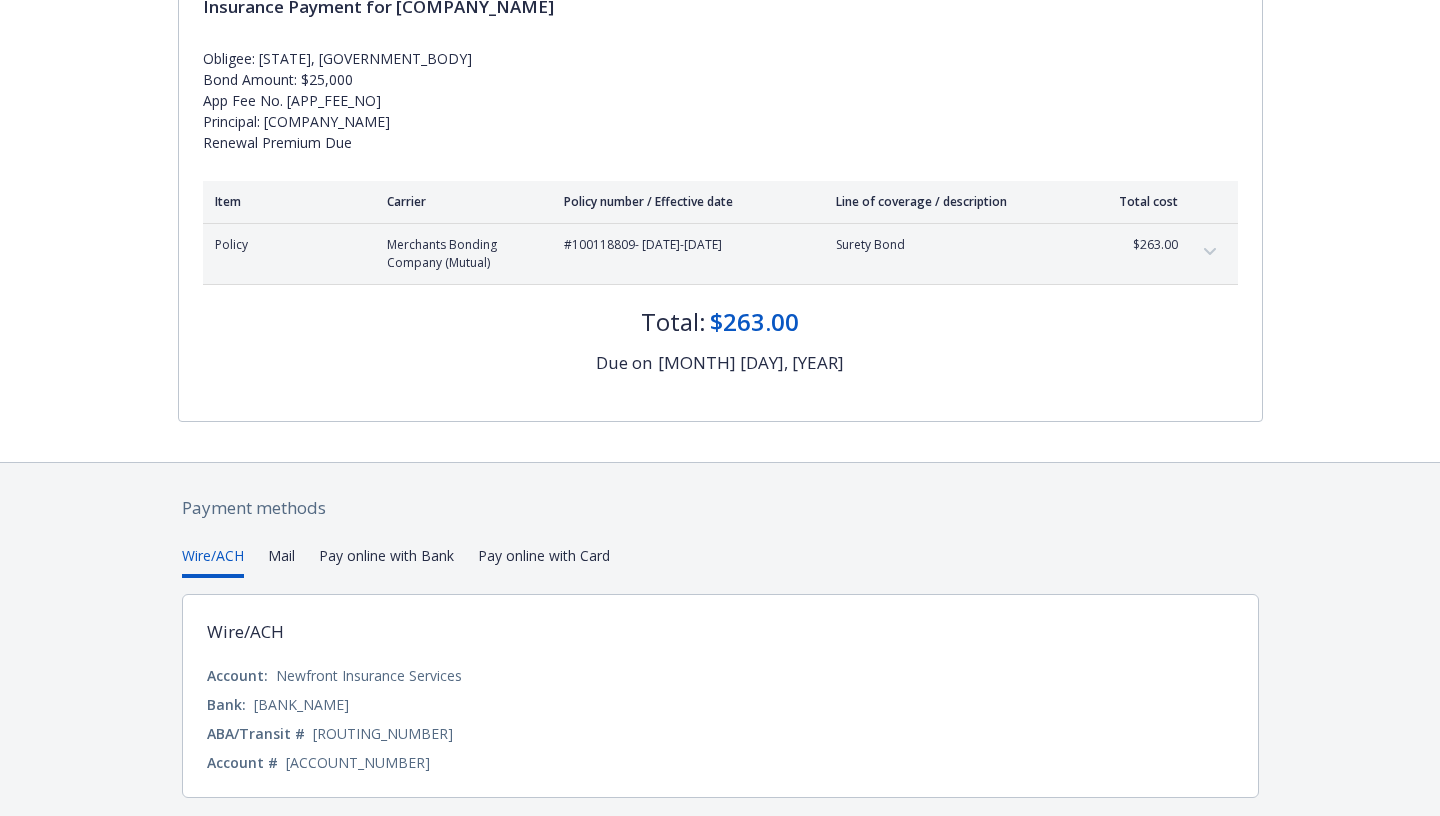 scroll, scrollTop: 299, scrollLeft: 0, axis: vertical 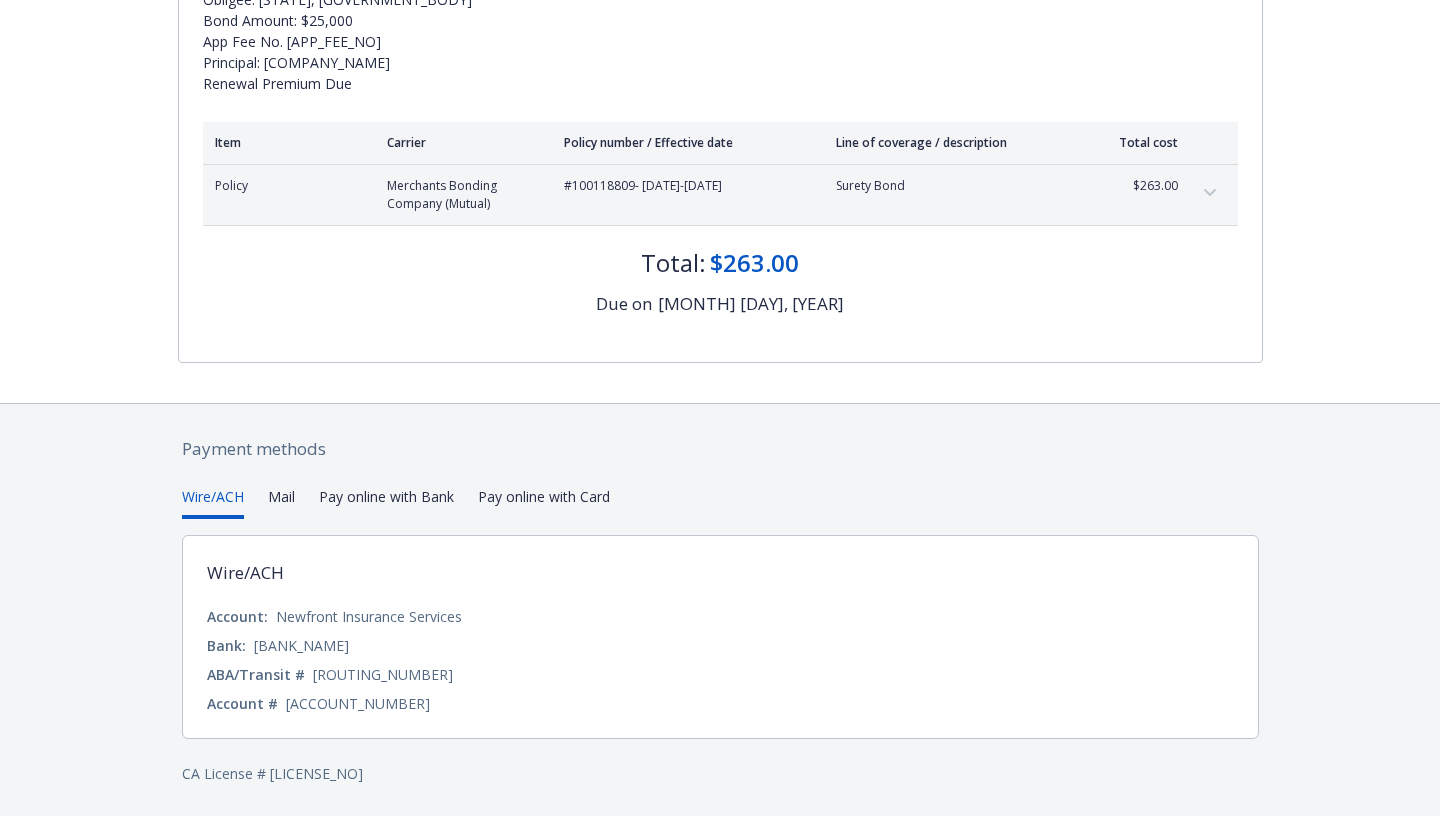 click on "Pay online with Bank" at bounding box center (386, 502) 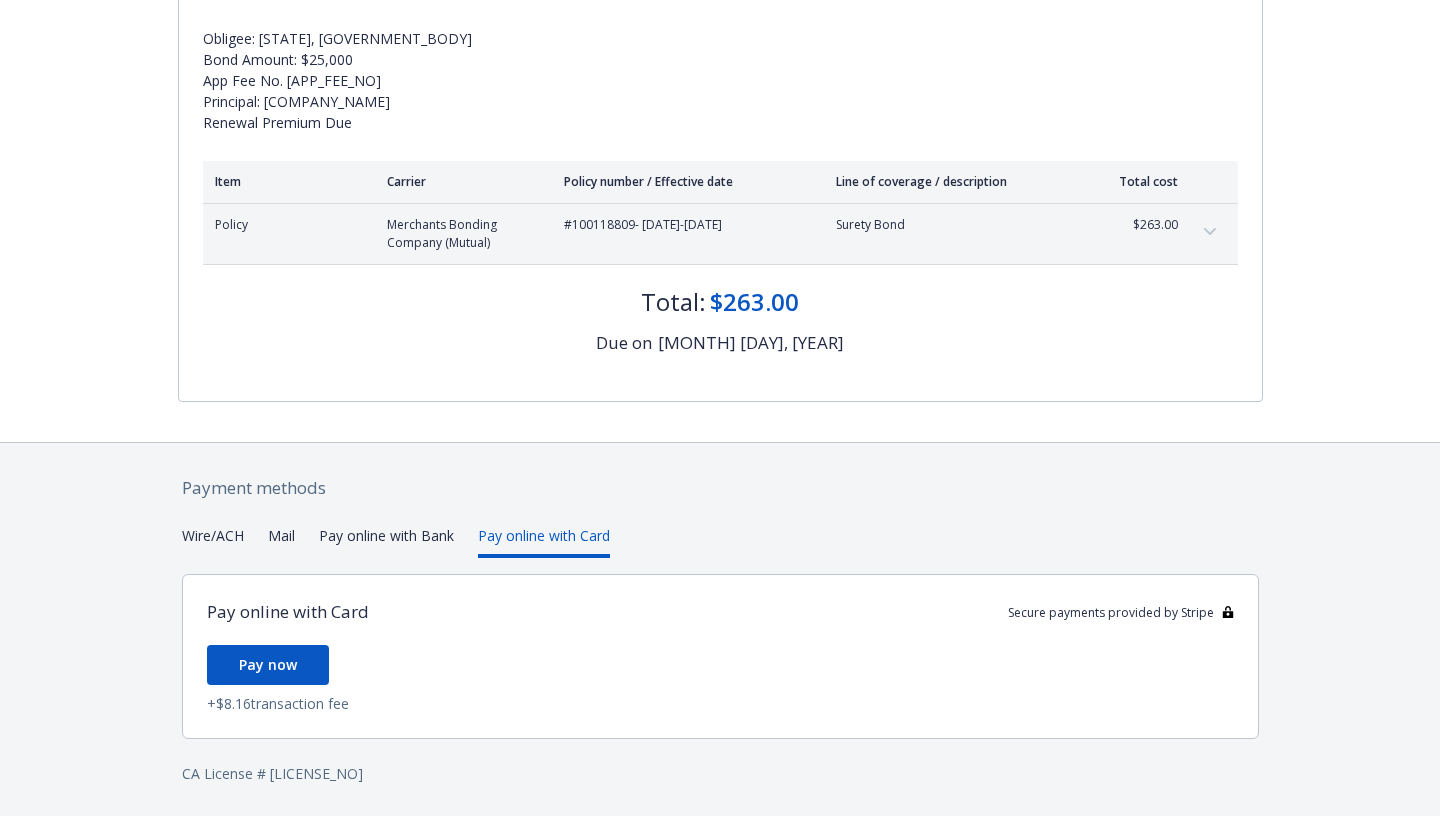 scroll, scrollTop: 260, scrollLeft: 0, axis: vertical 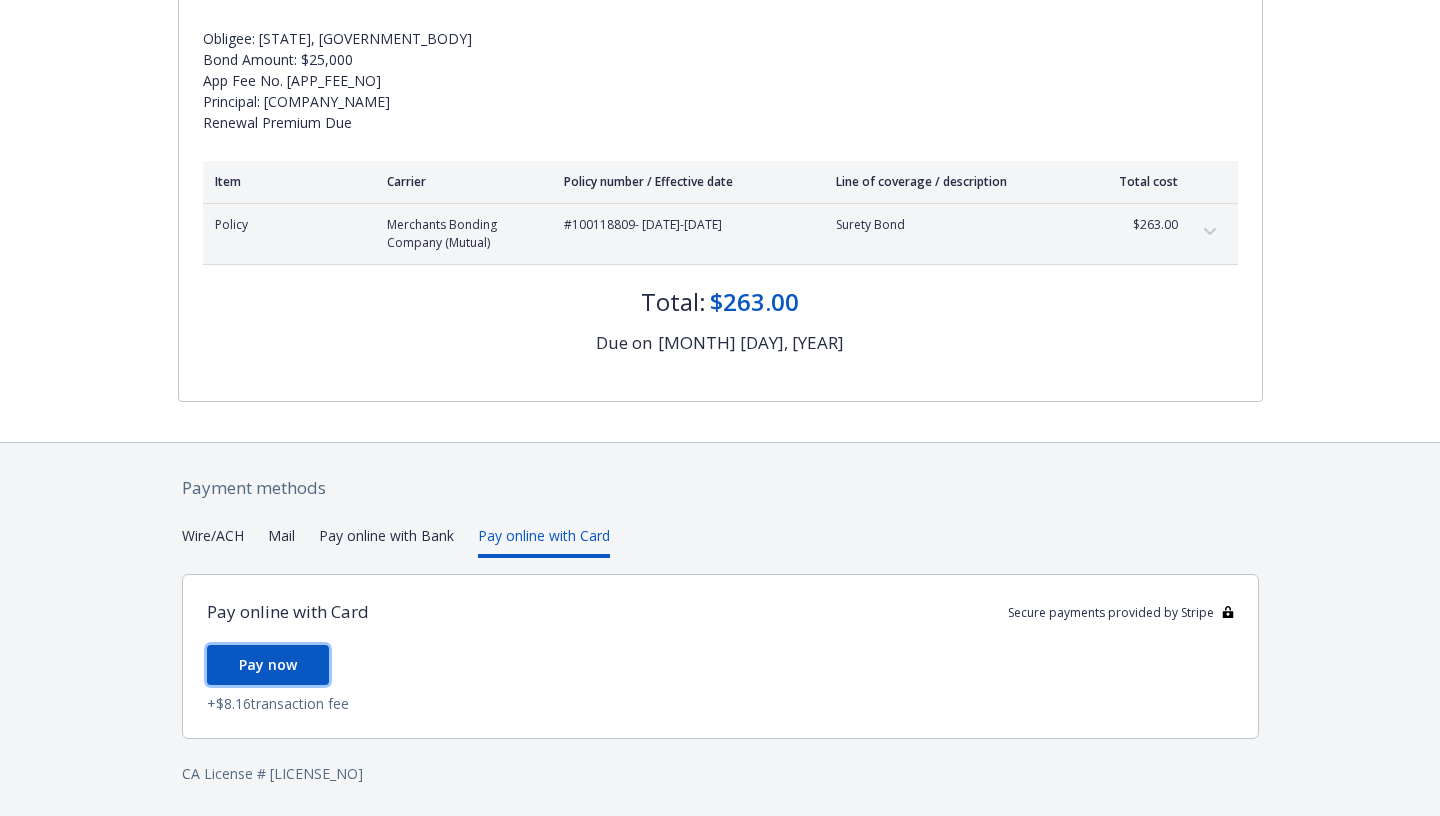 click on "Pay now" at bounding box center [268, 665] 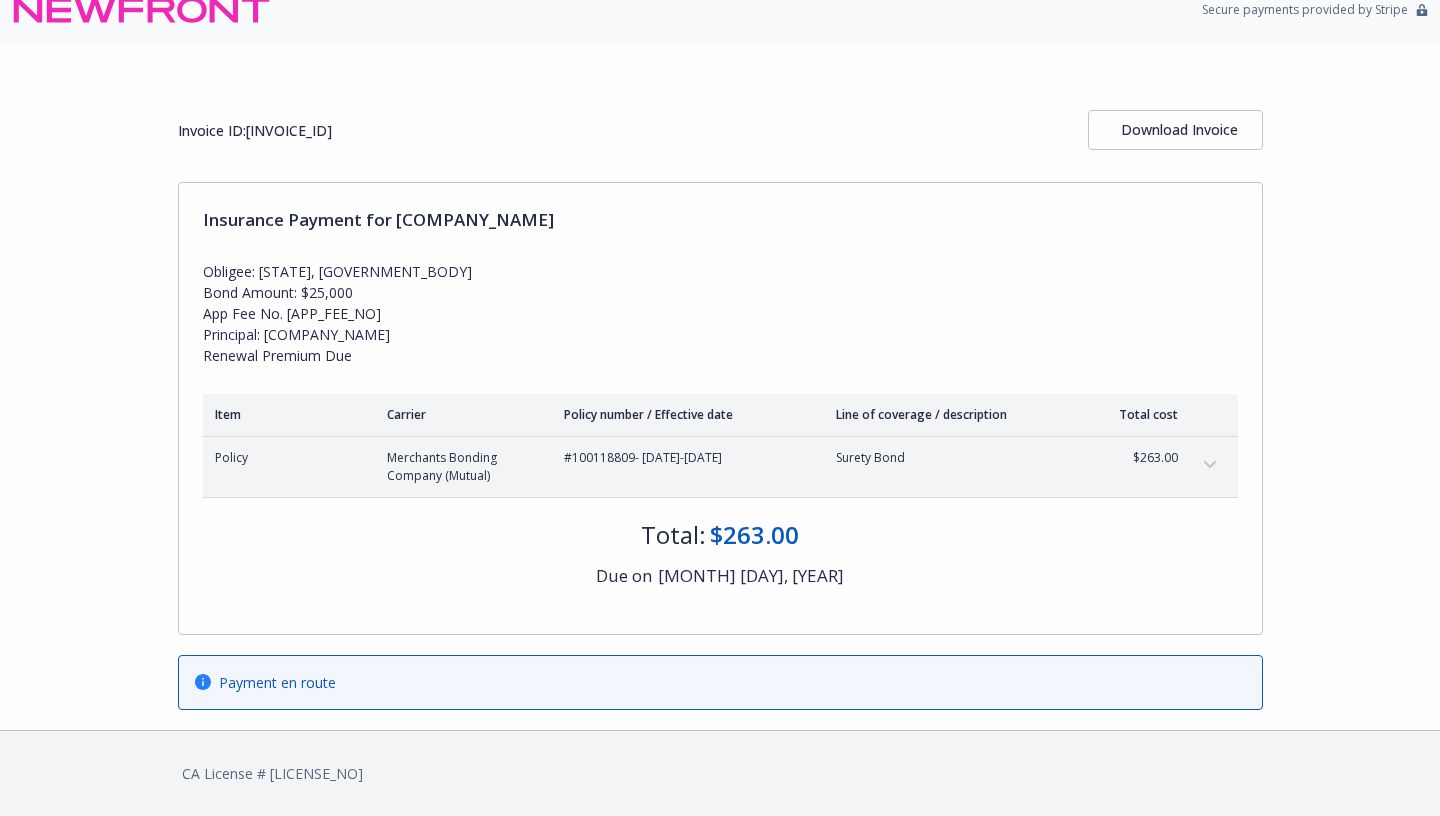 scroll, scrollTop: 26, scrollLeft: 0, axis: vertical 